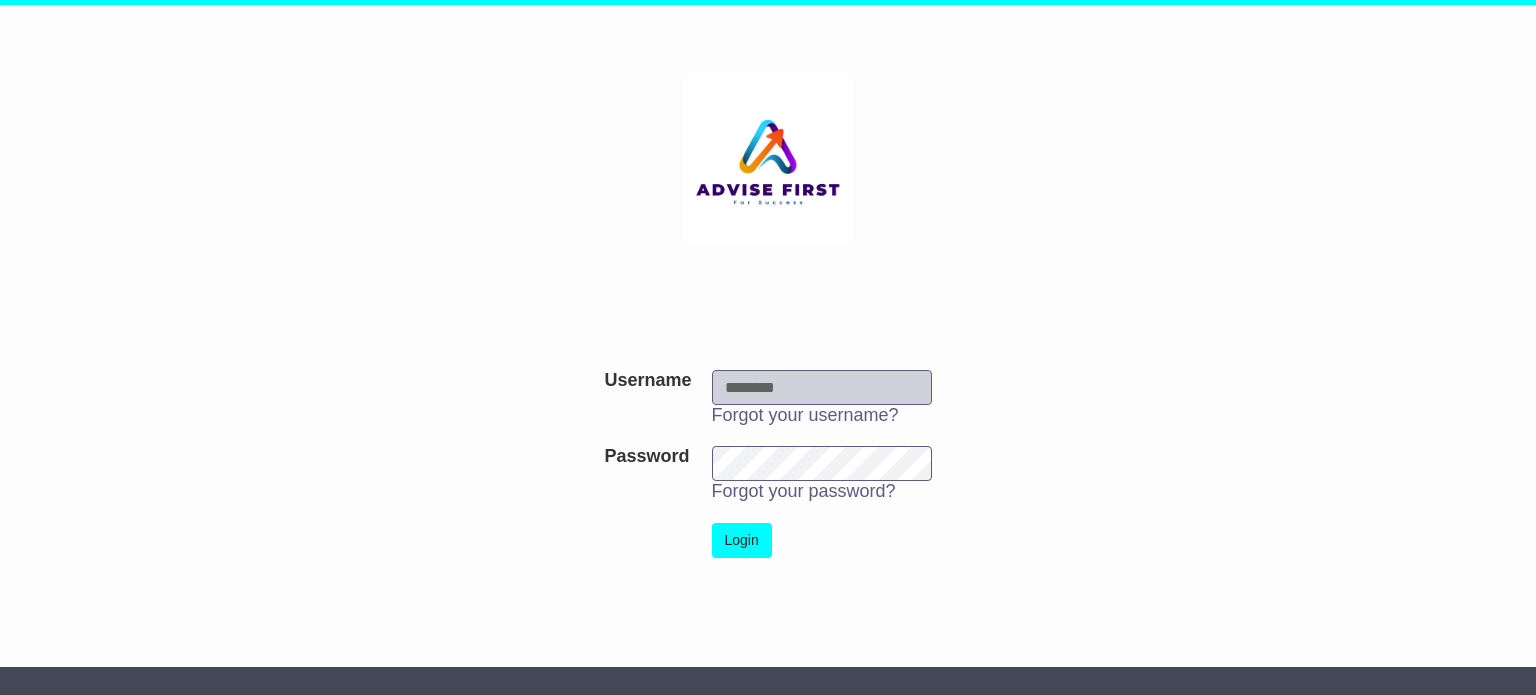 scroll, scrollTop: 0, scrollLeft: 0, axis: both 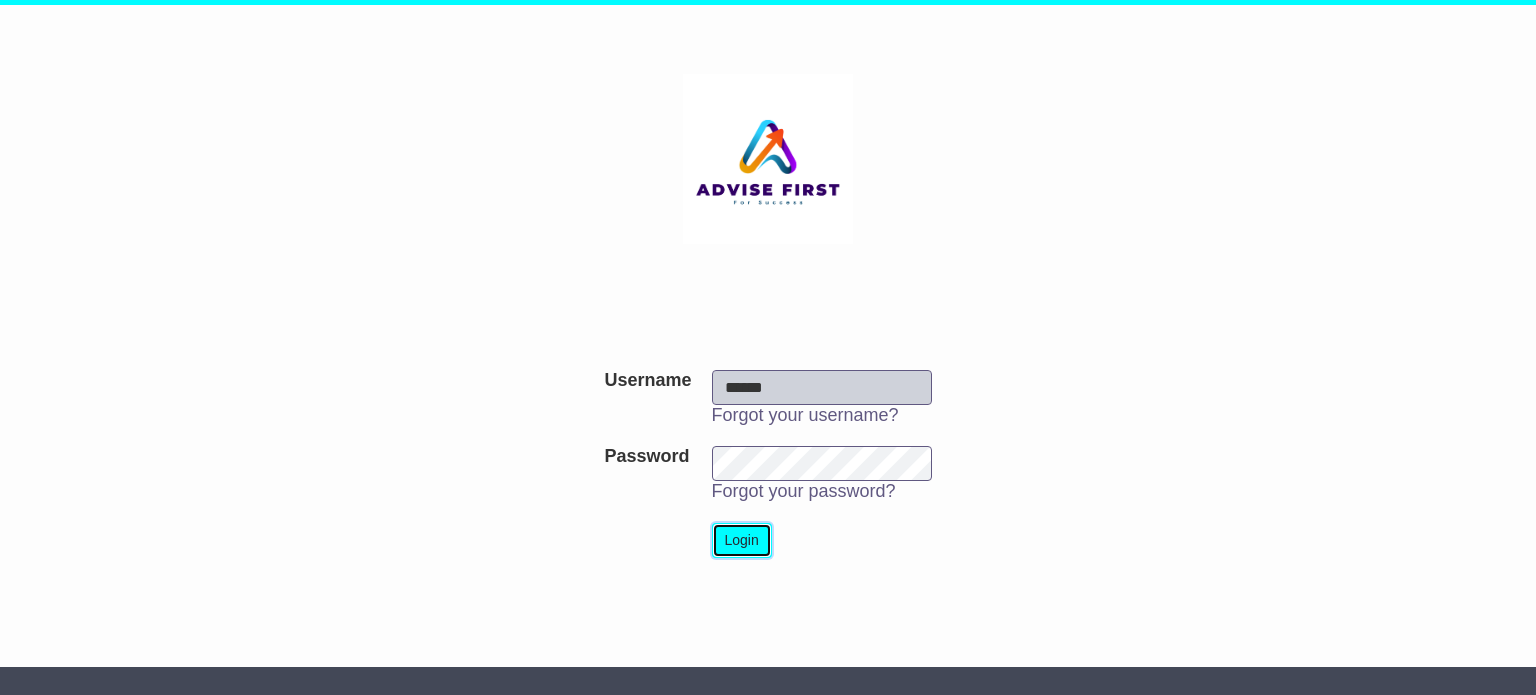 click on "Login" at bounding box center [742, 540] 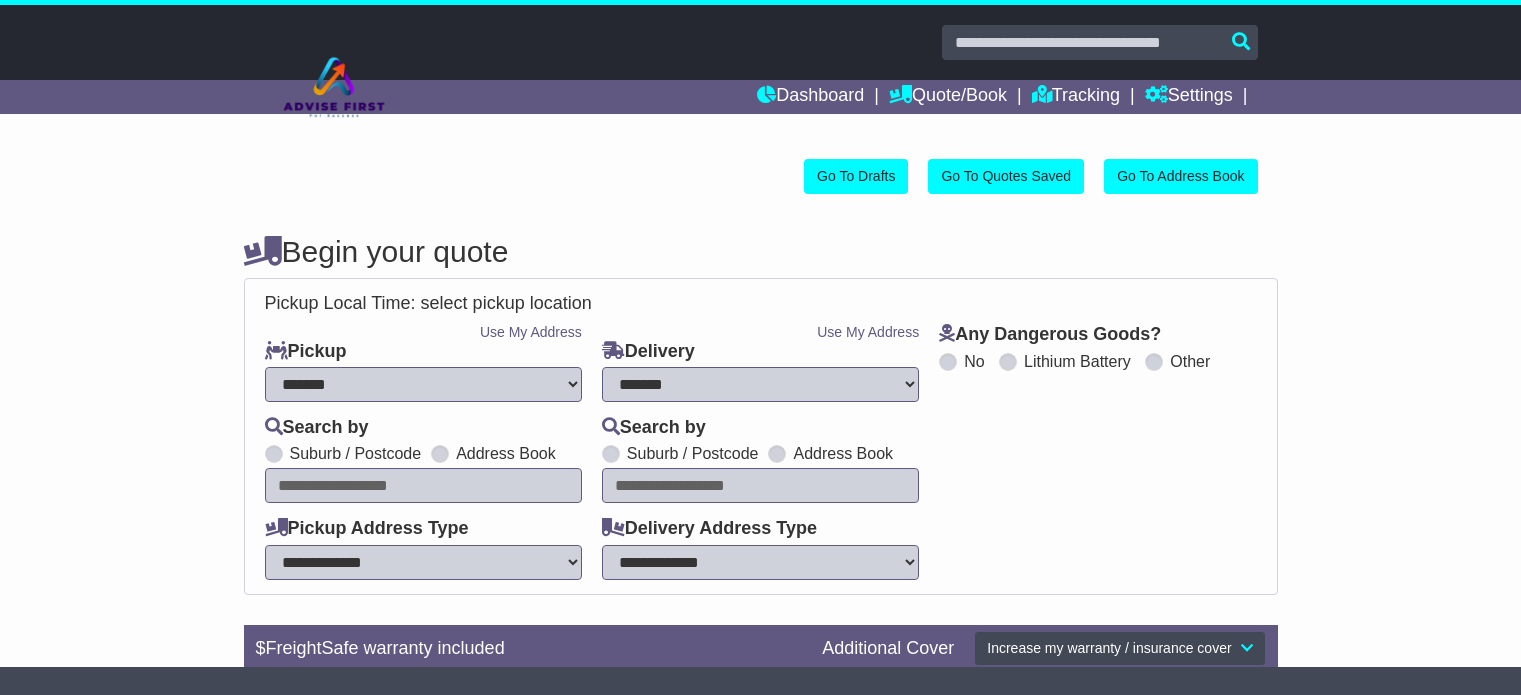 select on "**" 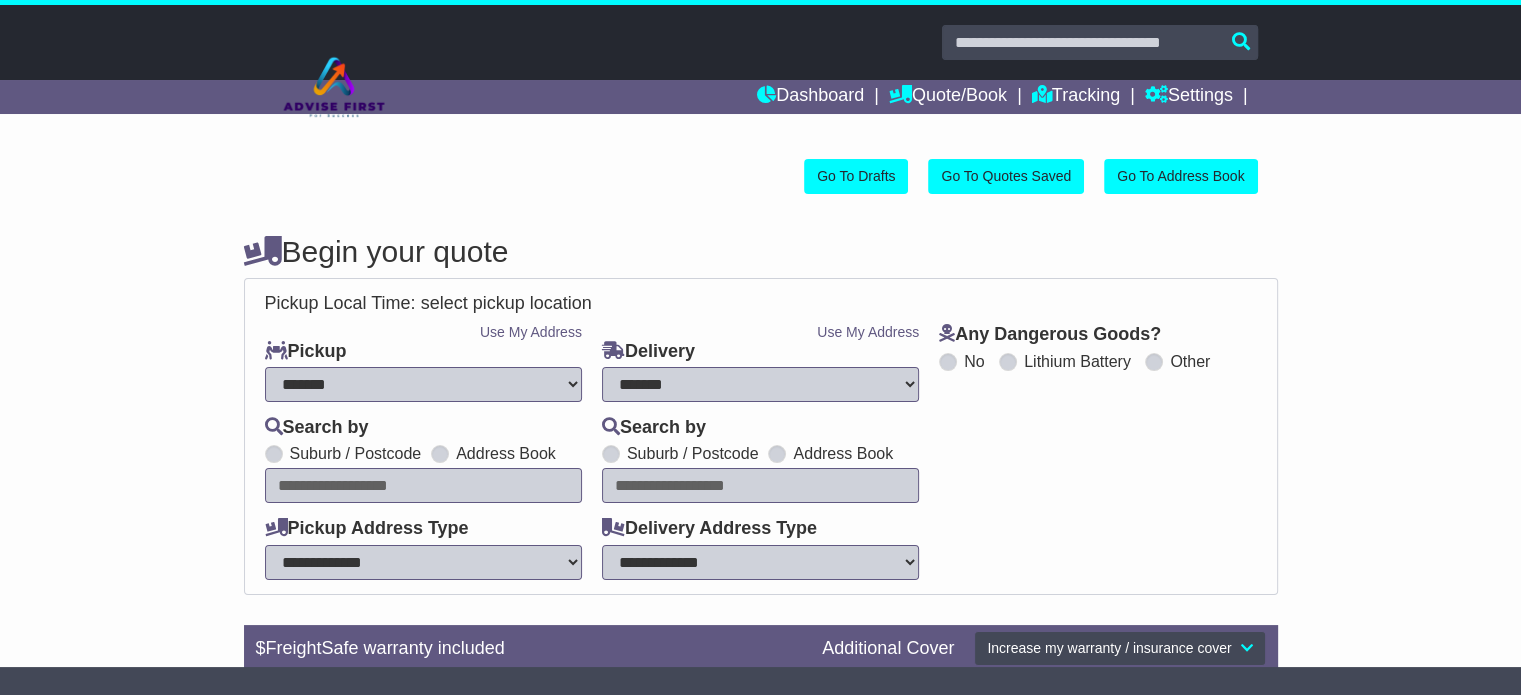 scroll, scrollTop: 0, scrollLeft: 0, axis: both 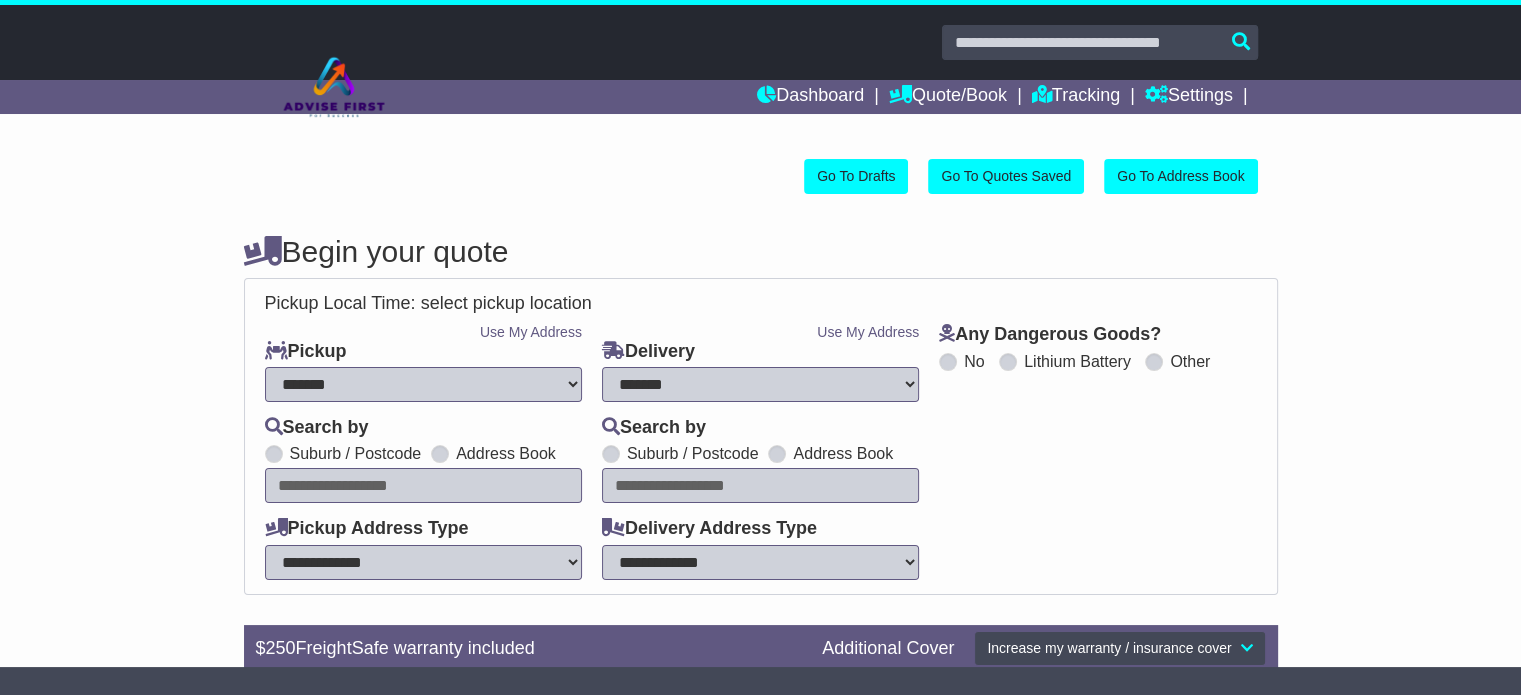 click at bounding box center (440, 454) 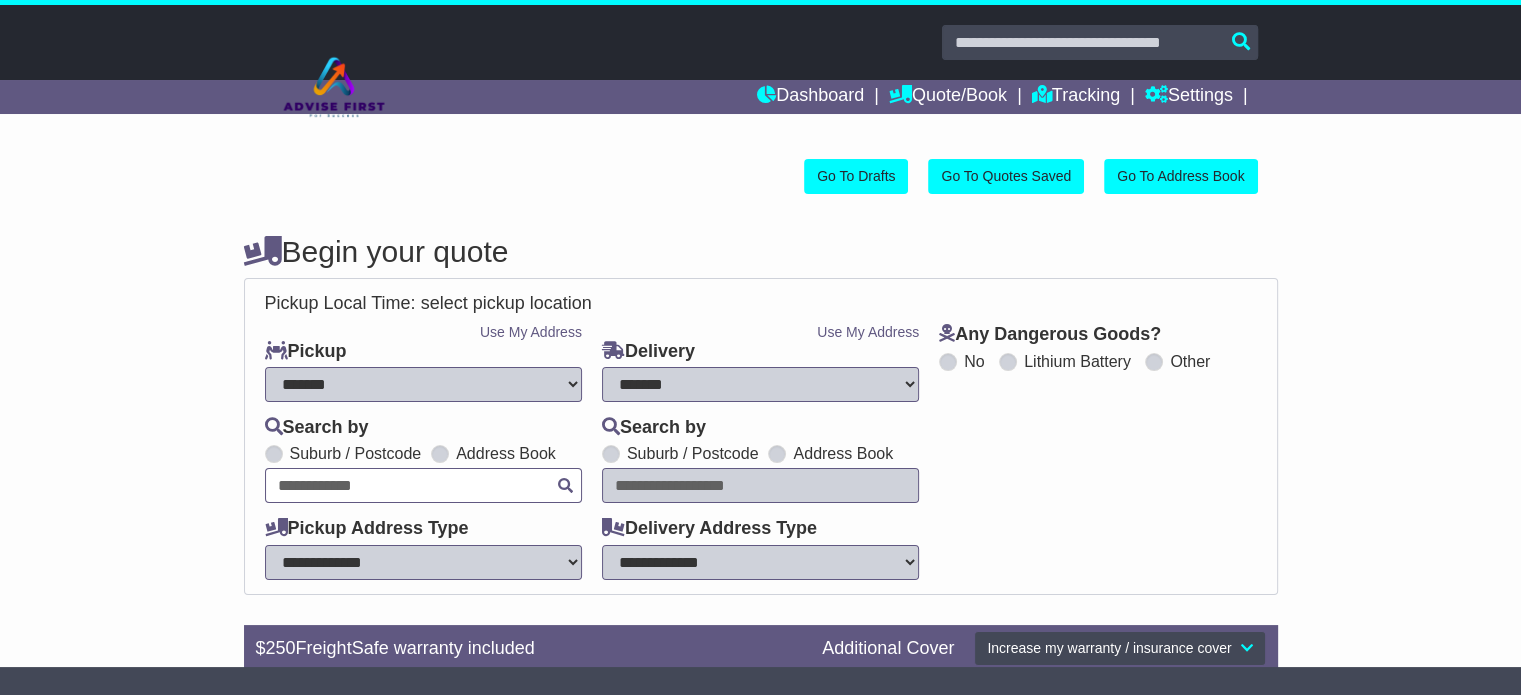 click on "Unknown City / Postcode Pair
×
You have entered     address.
Our database shows the postcode and suburb don't match. Please make sure location exists otherwise you might not receive all quotes available.
Maybe you meant to use some of the next:
Ok" at bounding box center [423, 485] 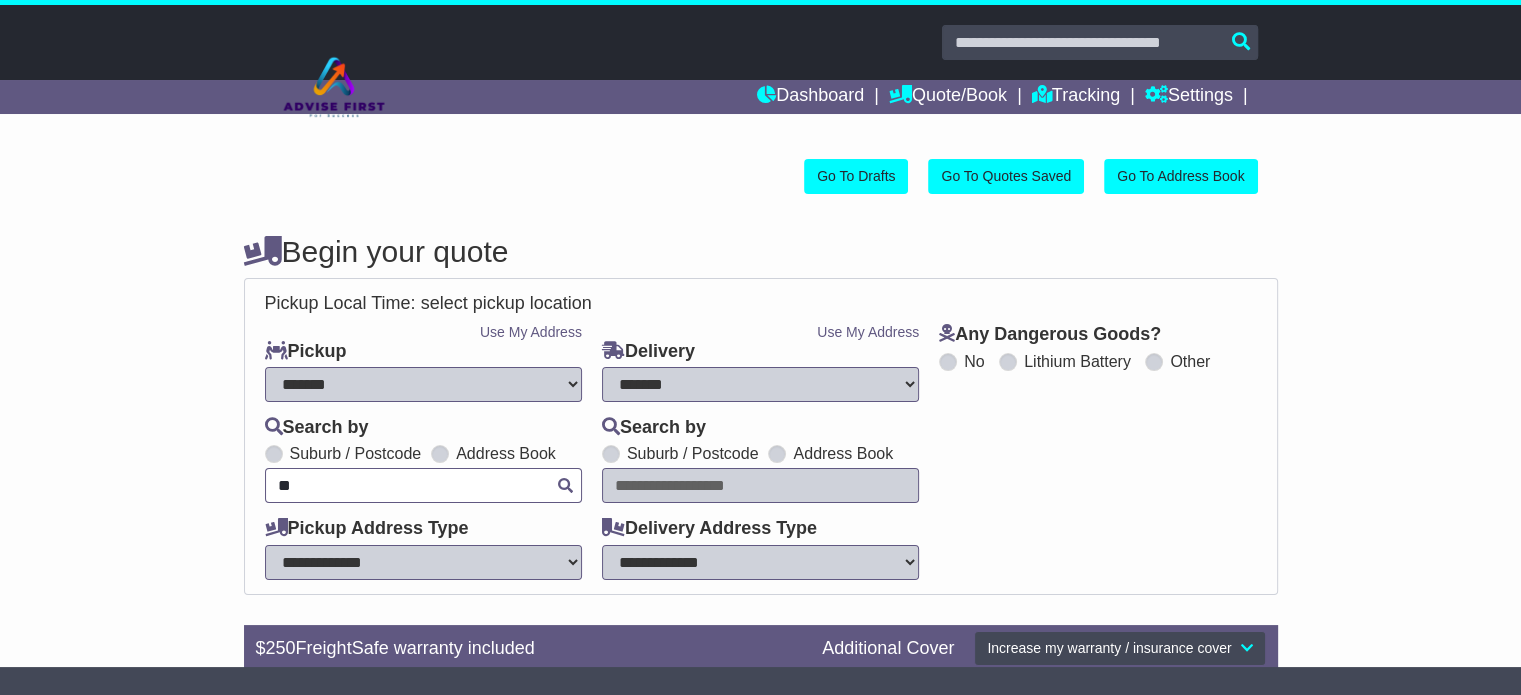 type on "***" 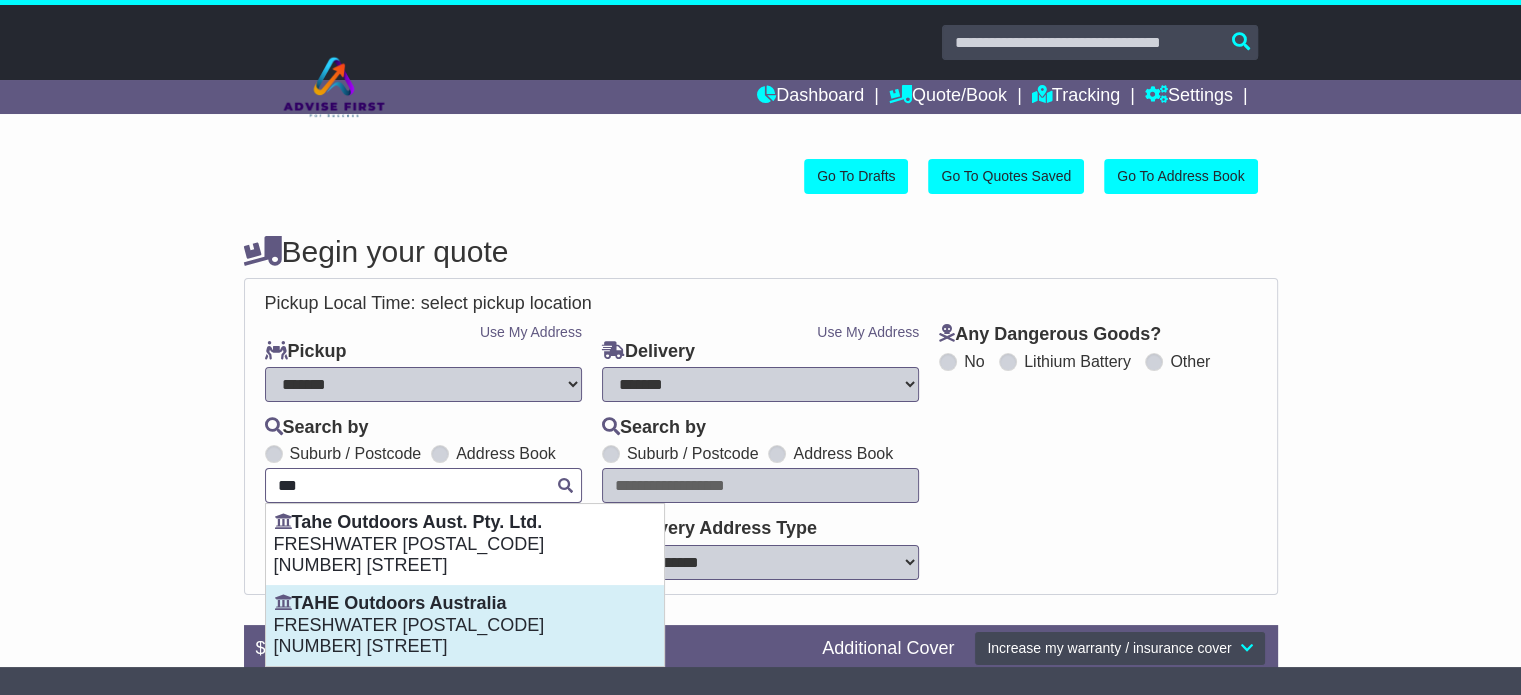 click on "FRESHWATER [POSTAL_CODE]" at bounding box center (465, 626) 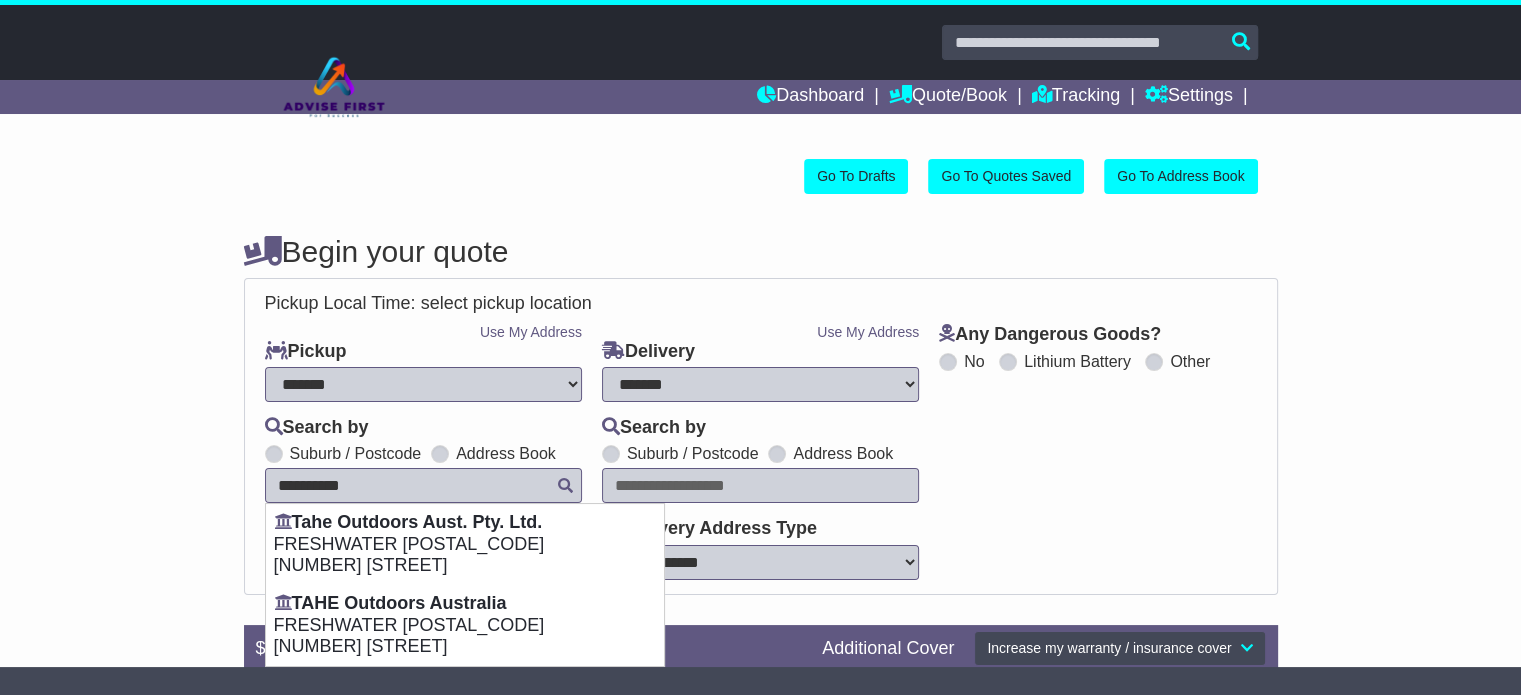 select on "**********" 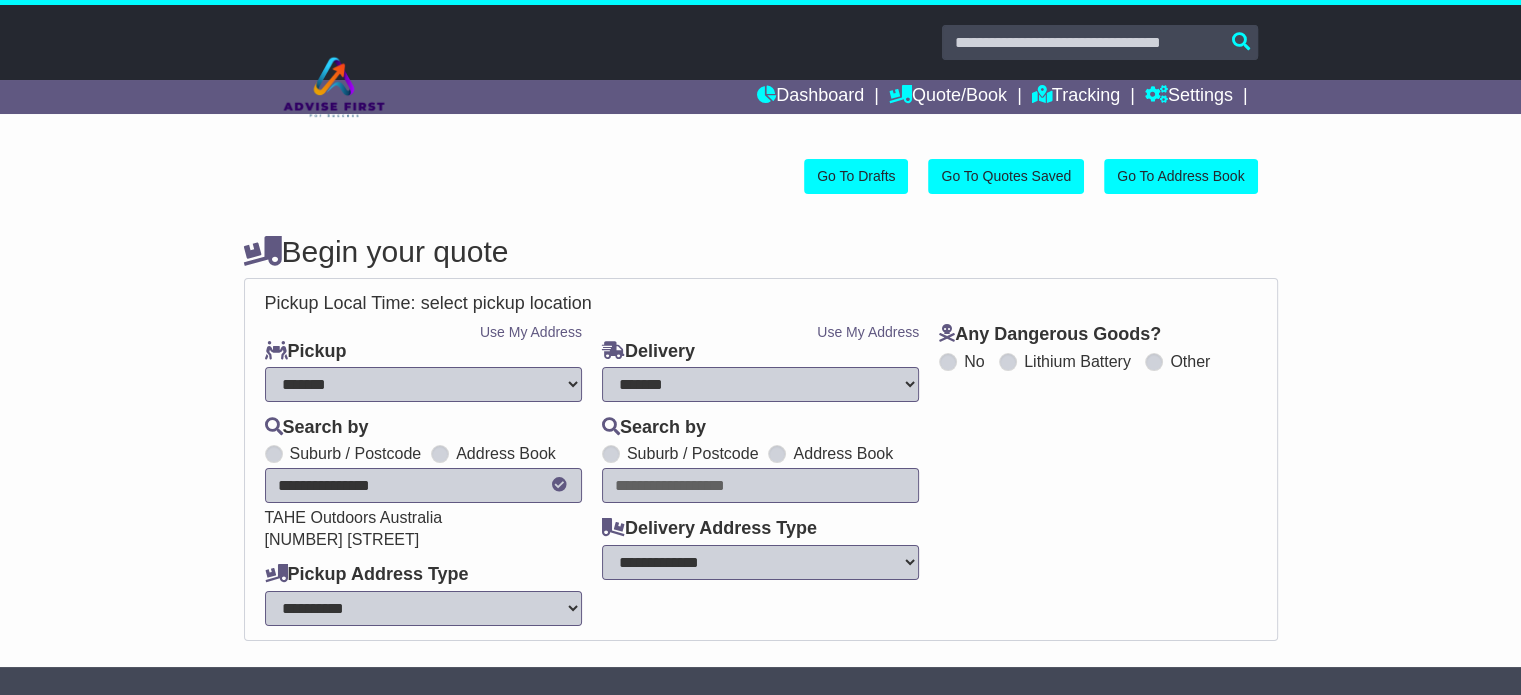 type on "**********" 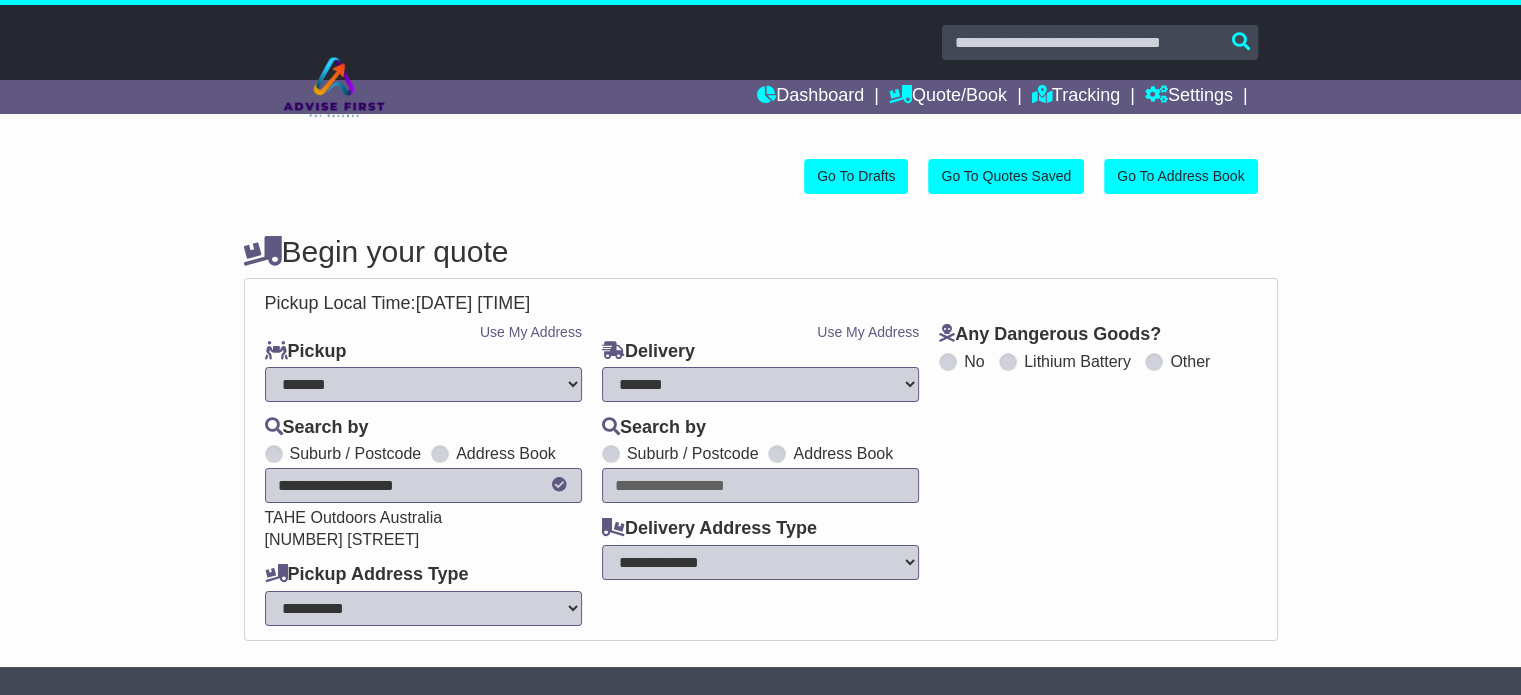 click on "**********" at bounding box center [760, 384] 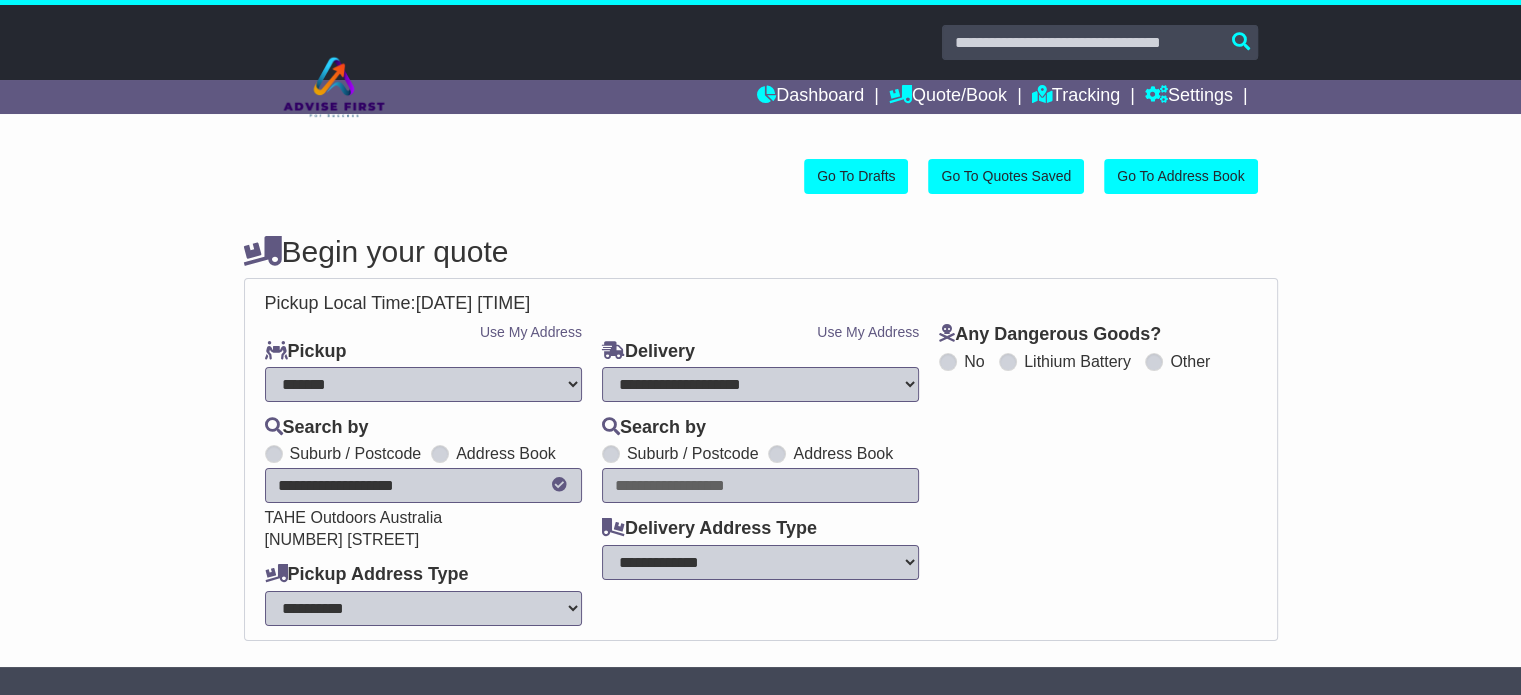 select 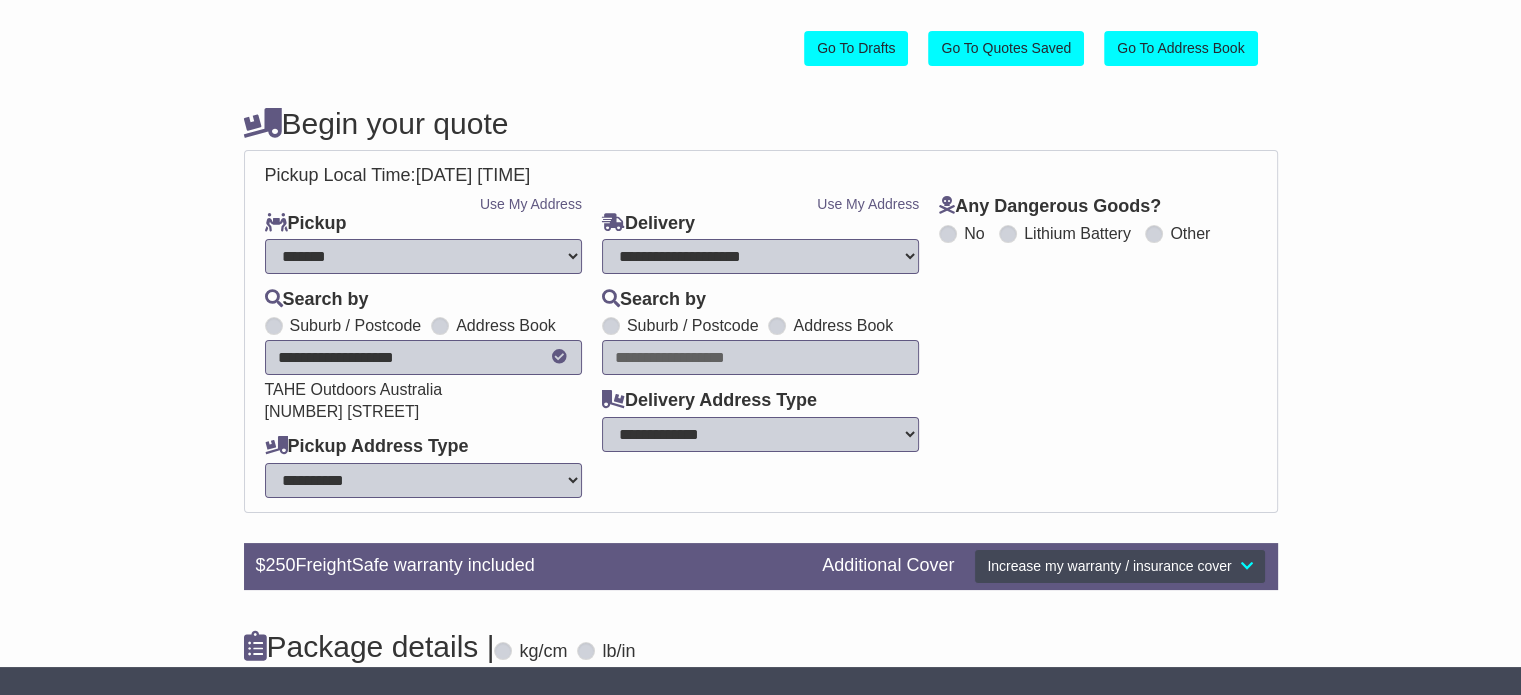 scroll, scrollTop: 200, scrollLeft: 0, axis: vertical 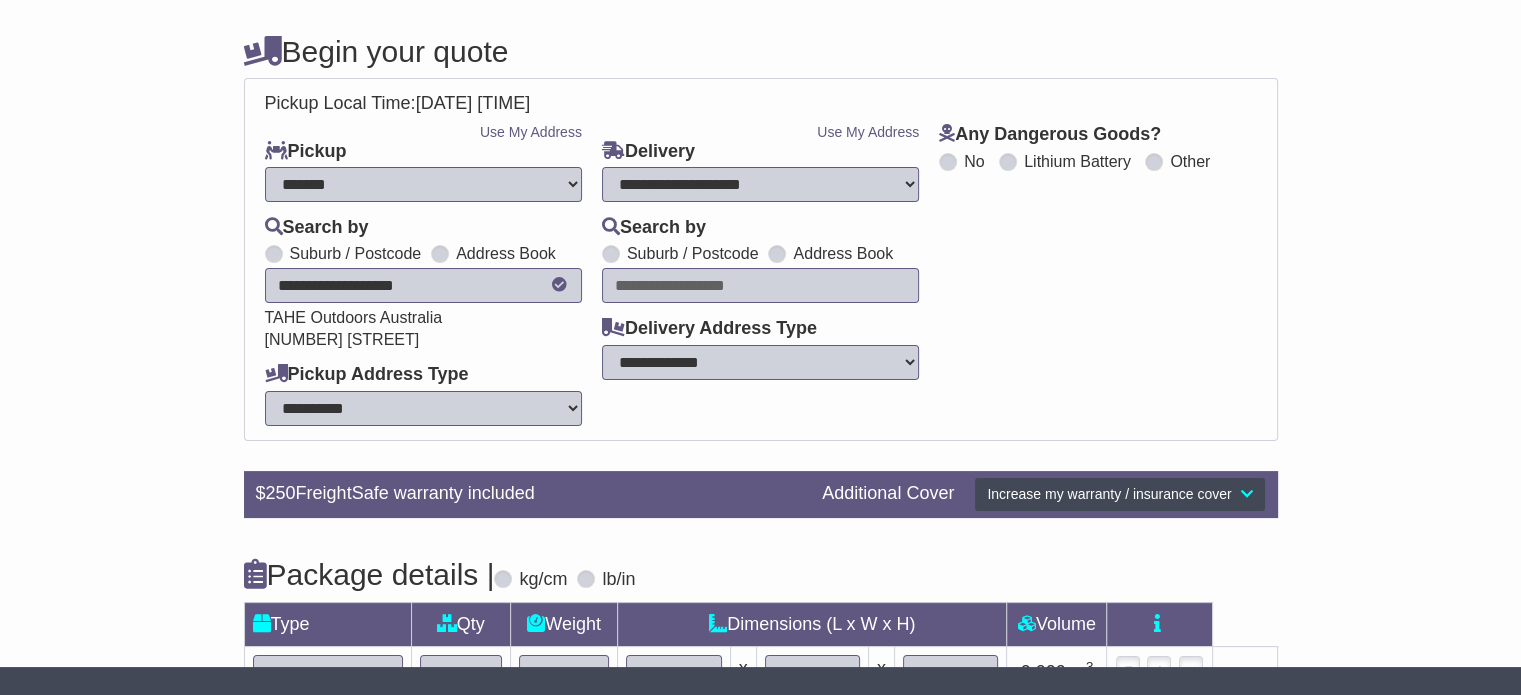 click on "**********" at bounding box center (760, 184) 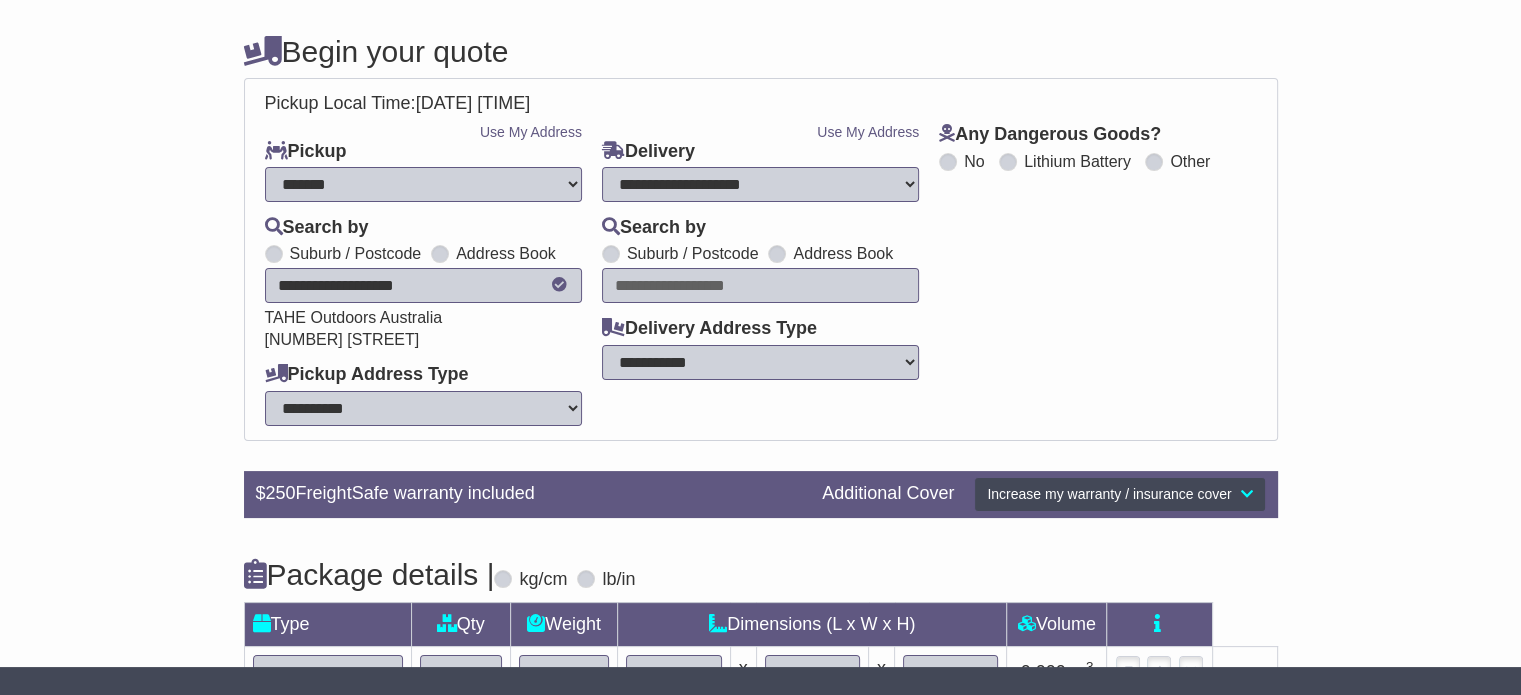 click on "**********" at bounding box center (760, 362) 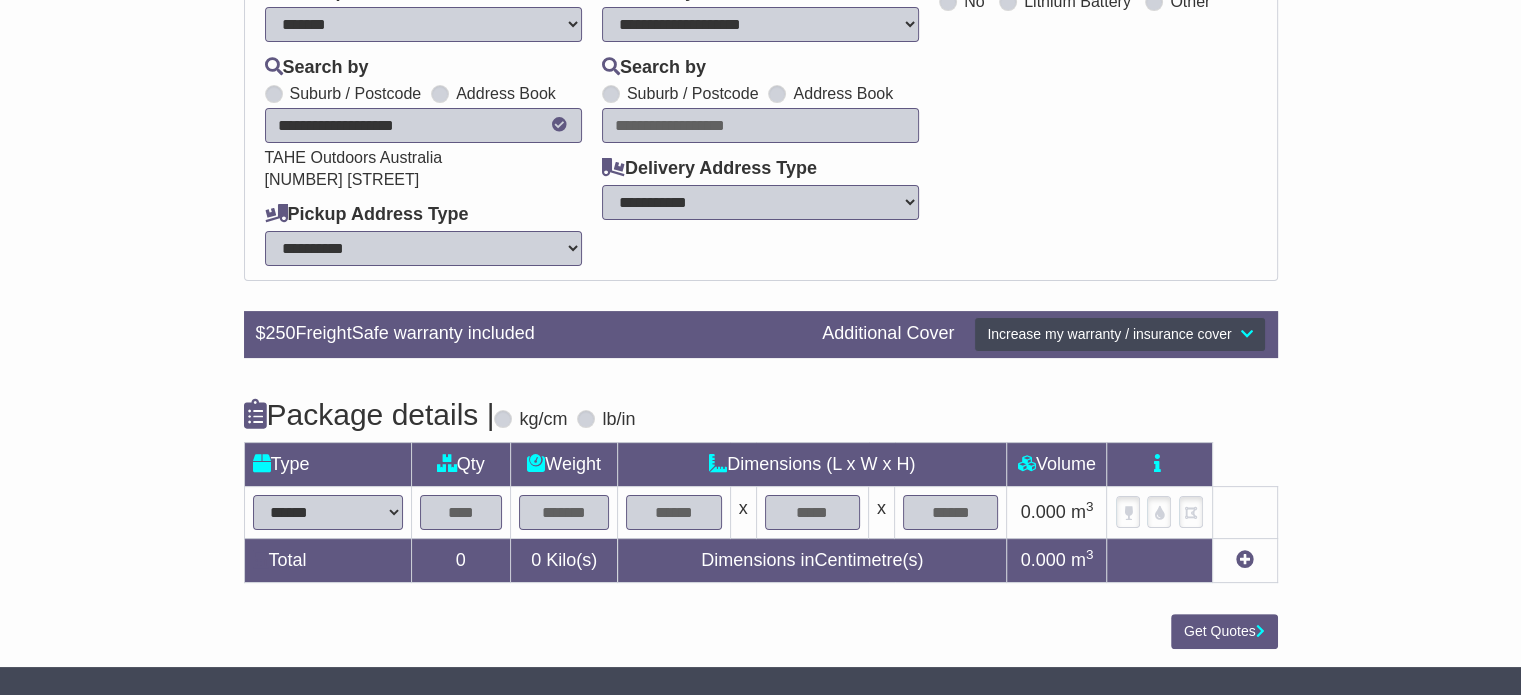 scroll, scrollTop: 360, scrollLeft: 0, axis: vertical 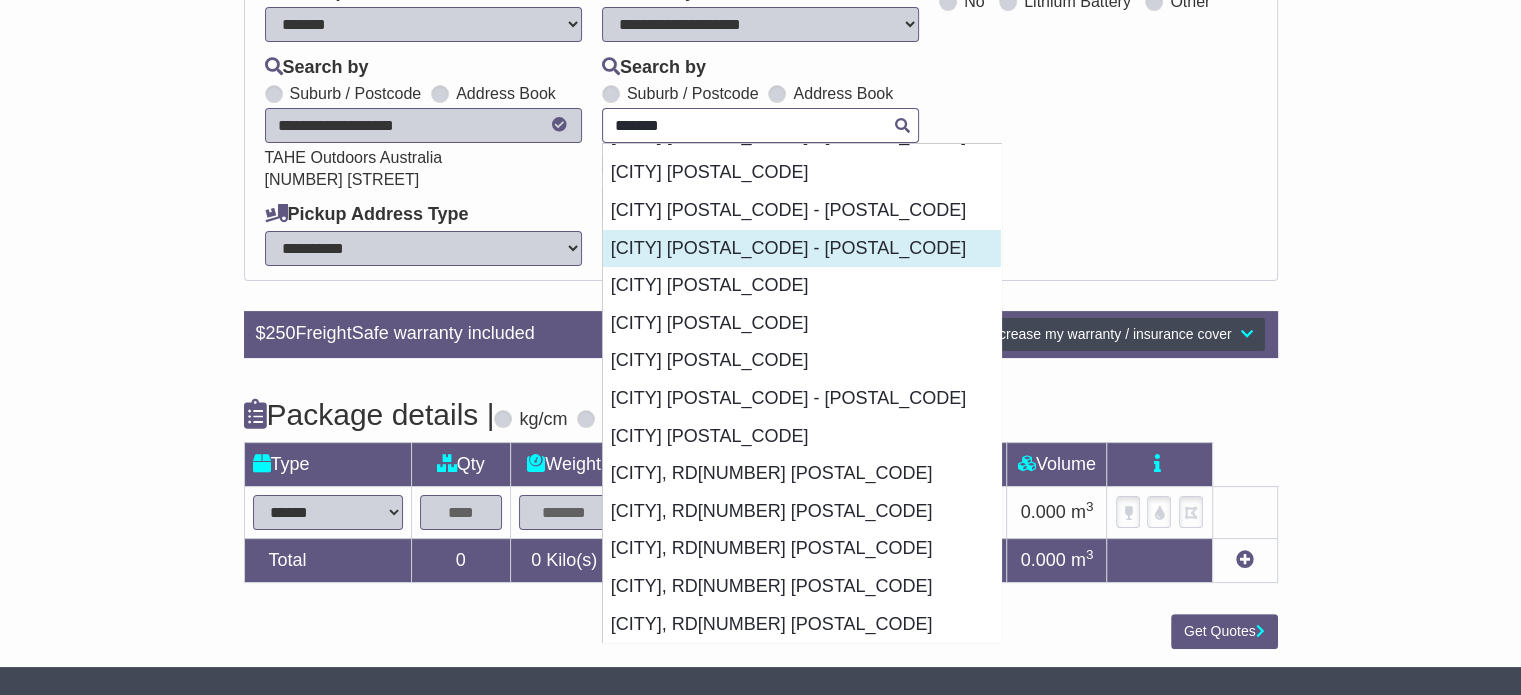 click on "[CITY] [POSTAL_CODE] - [POSTAL_CODE]" at bounding box center [802, 249] 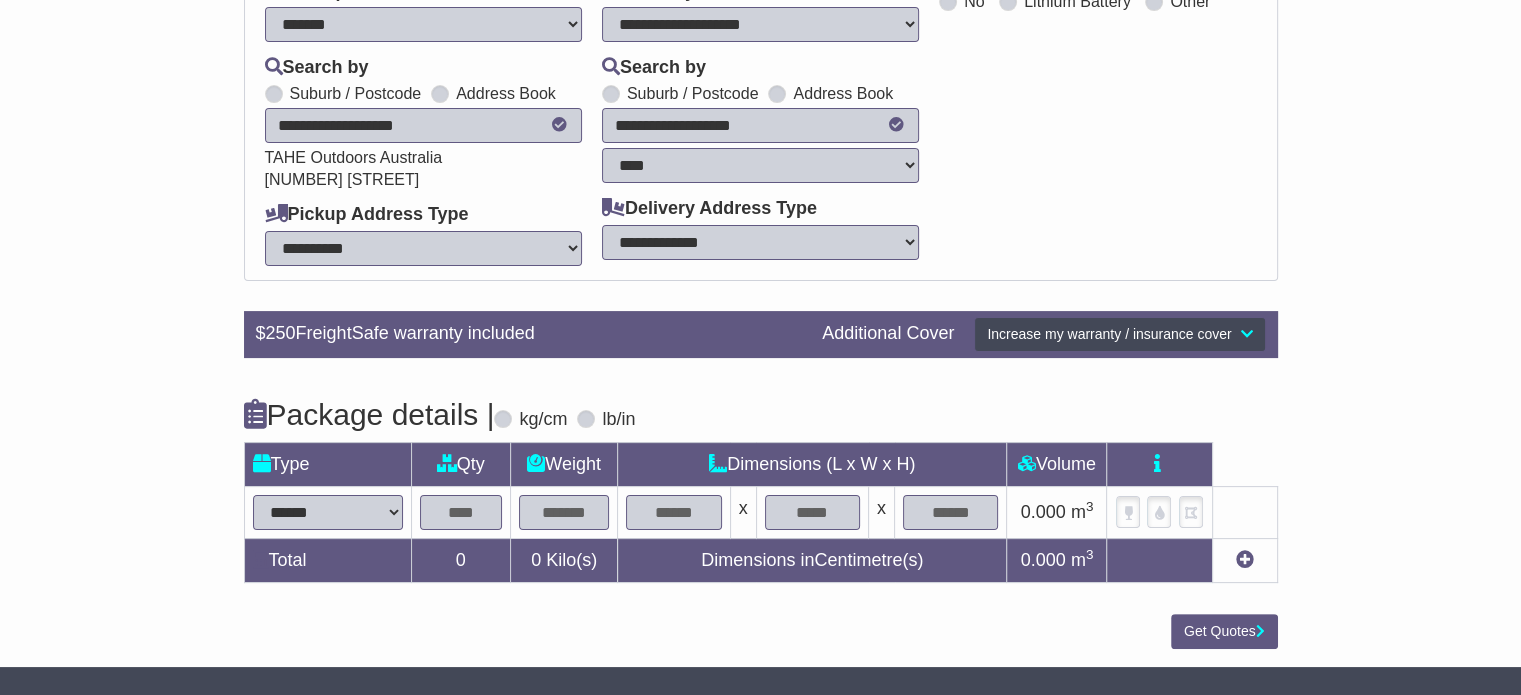 type on "**********" 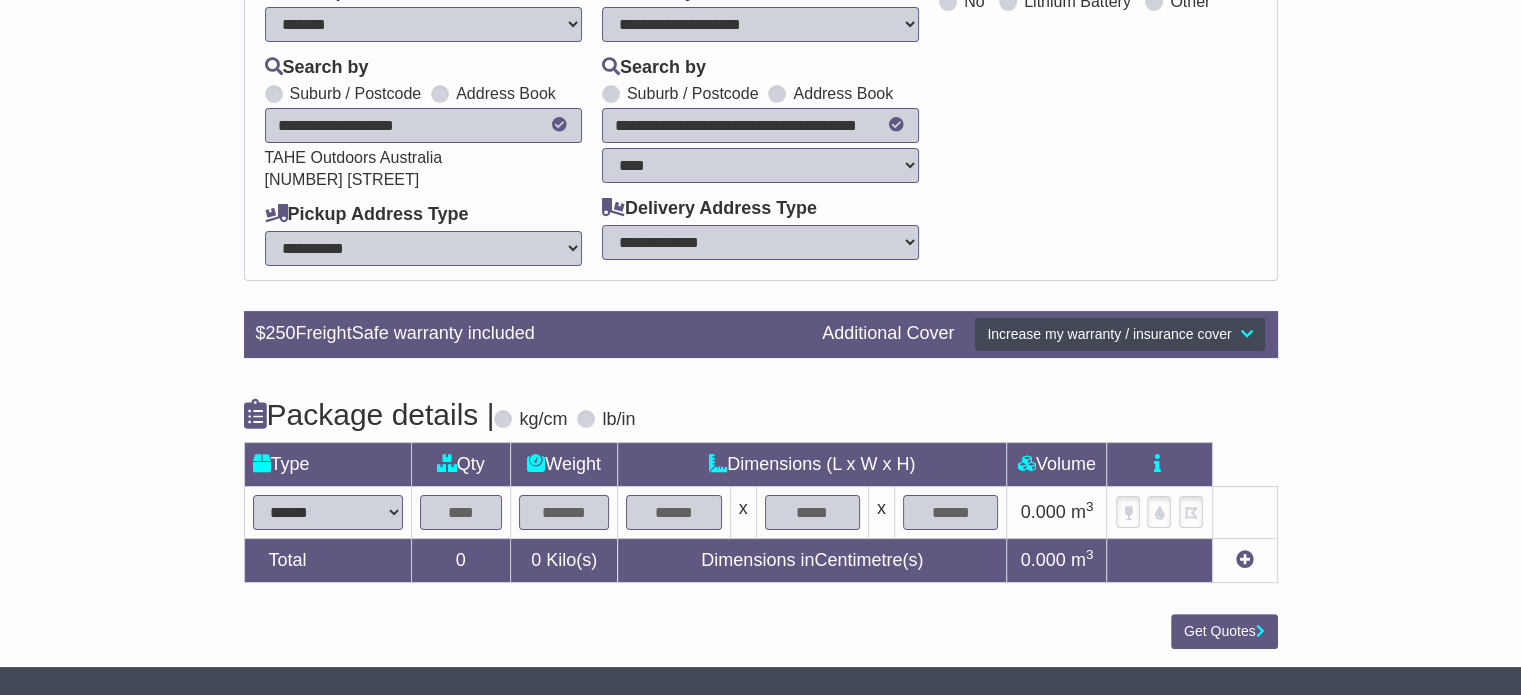 click on "**********" at bounding box center (760, 242) 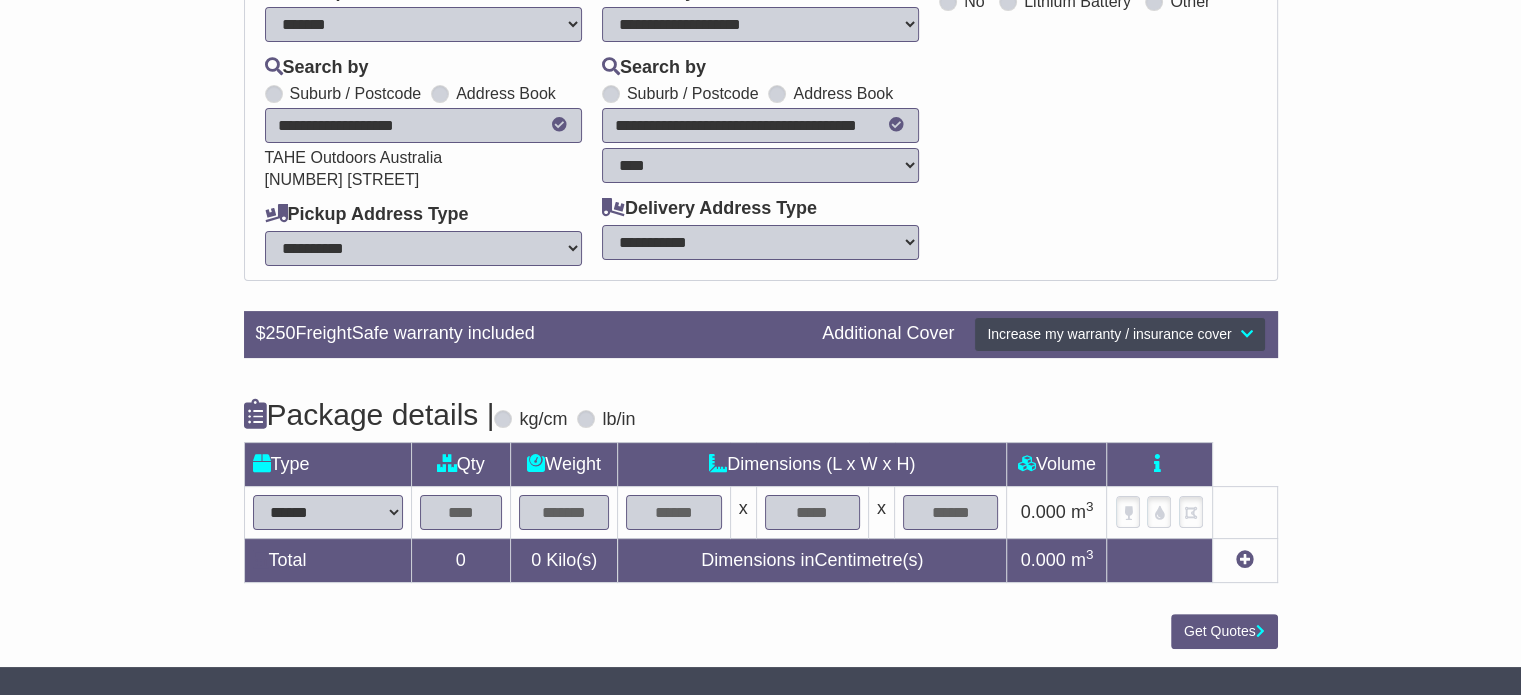 drag, startPoint x: 380, startPoint y: 510, endPoint x: 379, endPoint y: 495, distance: 15.033297 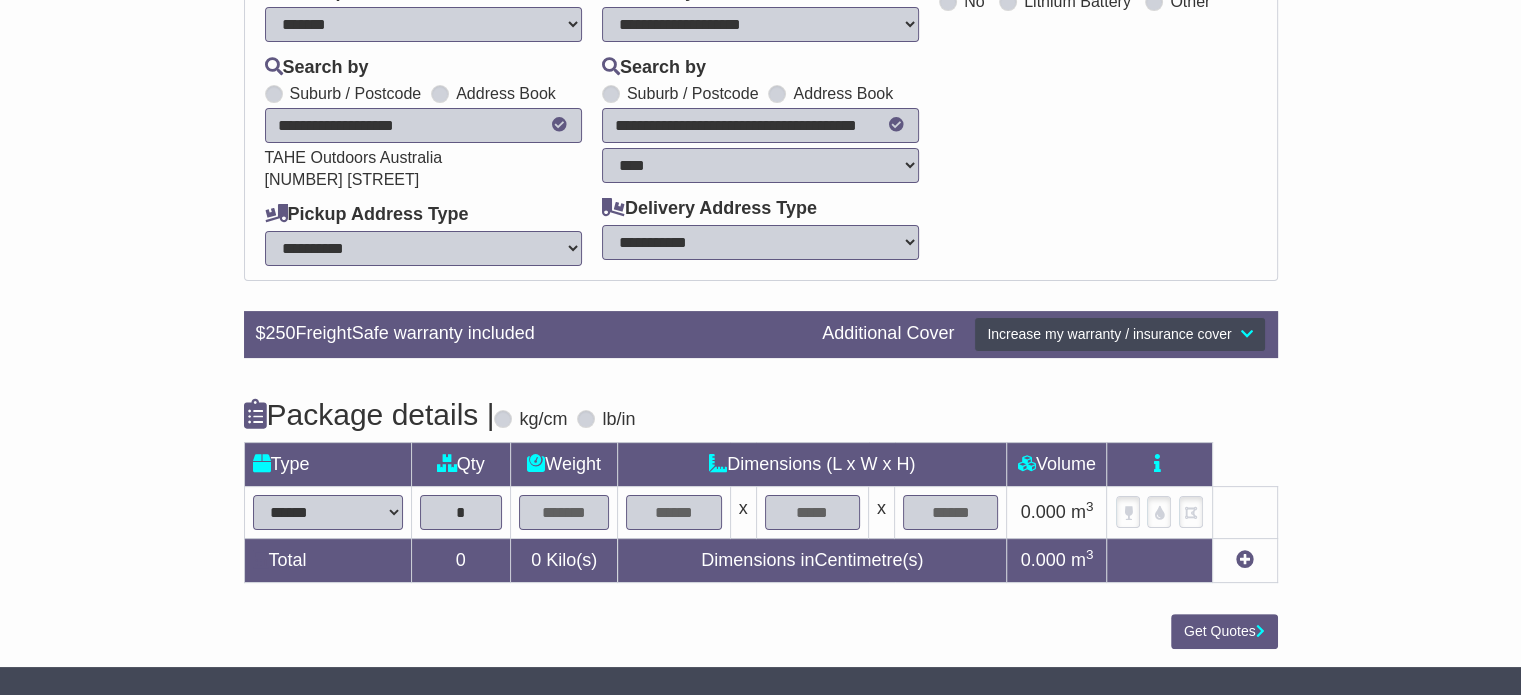 type on "*" 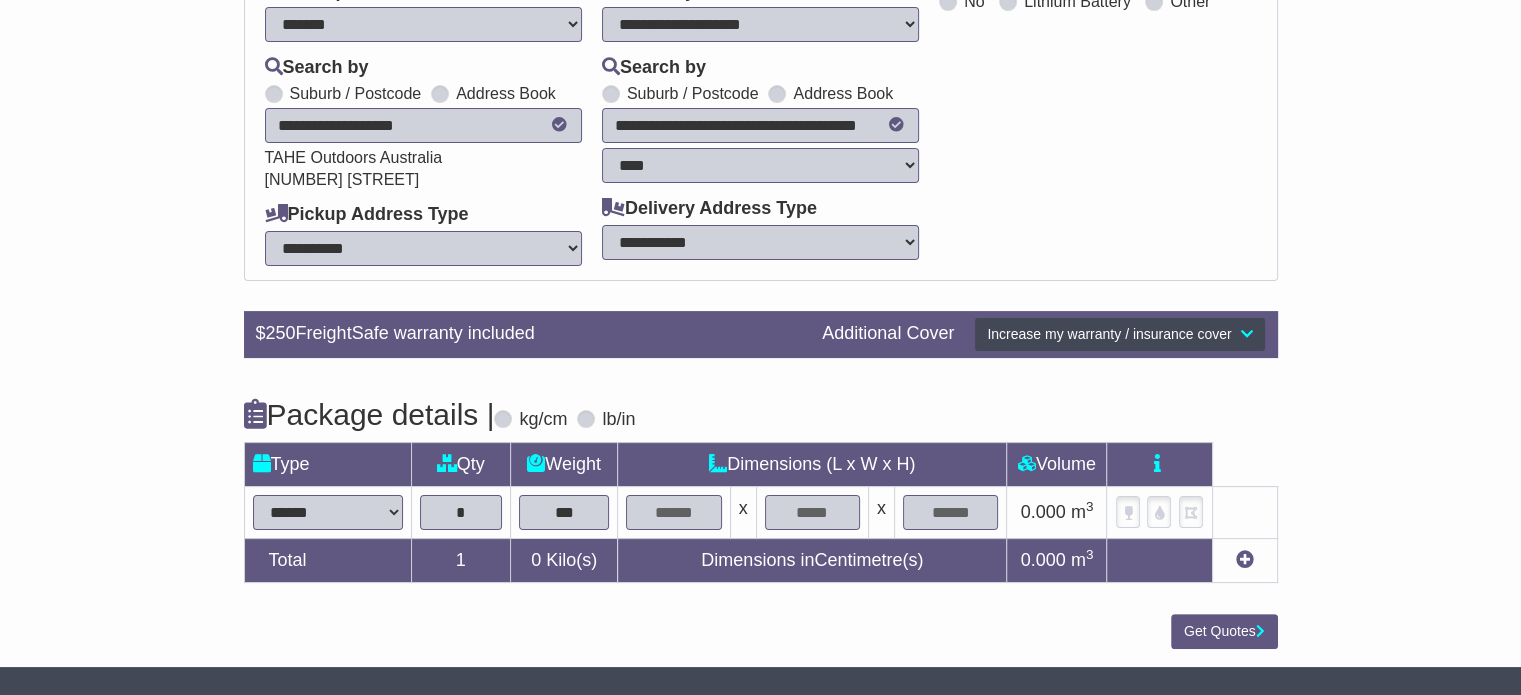 type on "***" 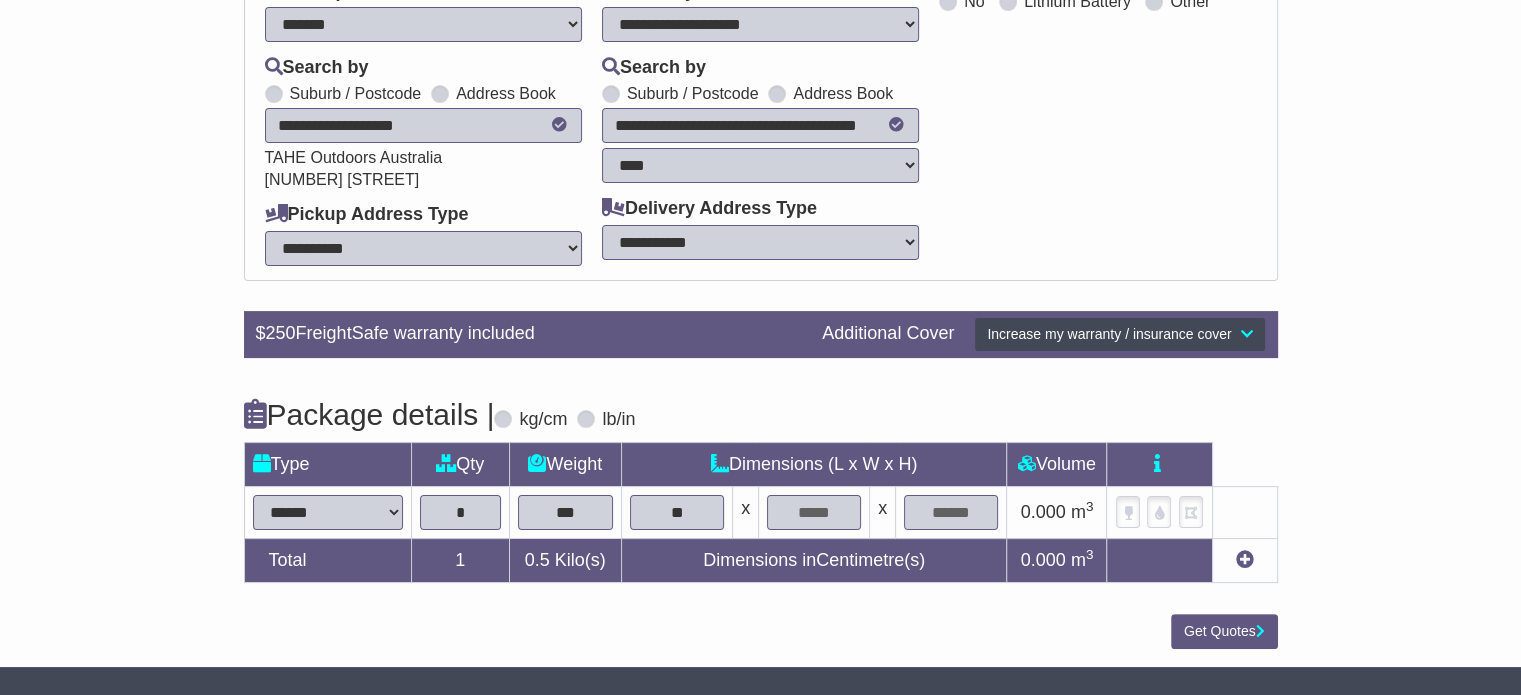 type on "**" 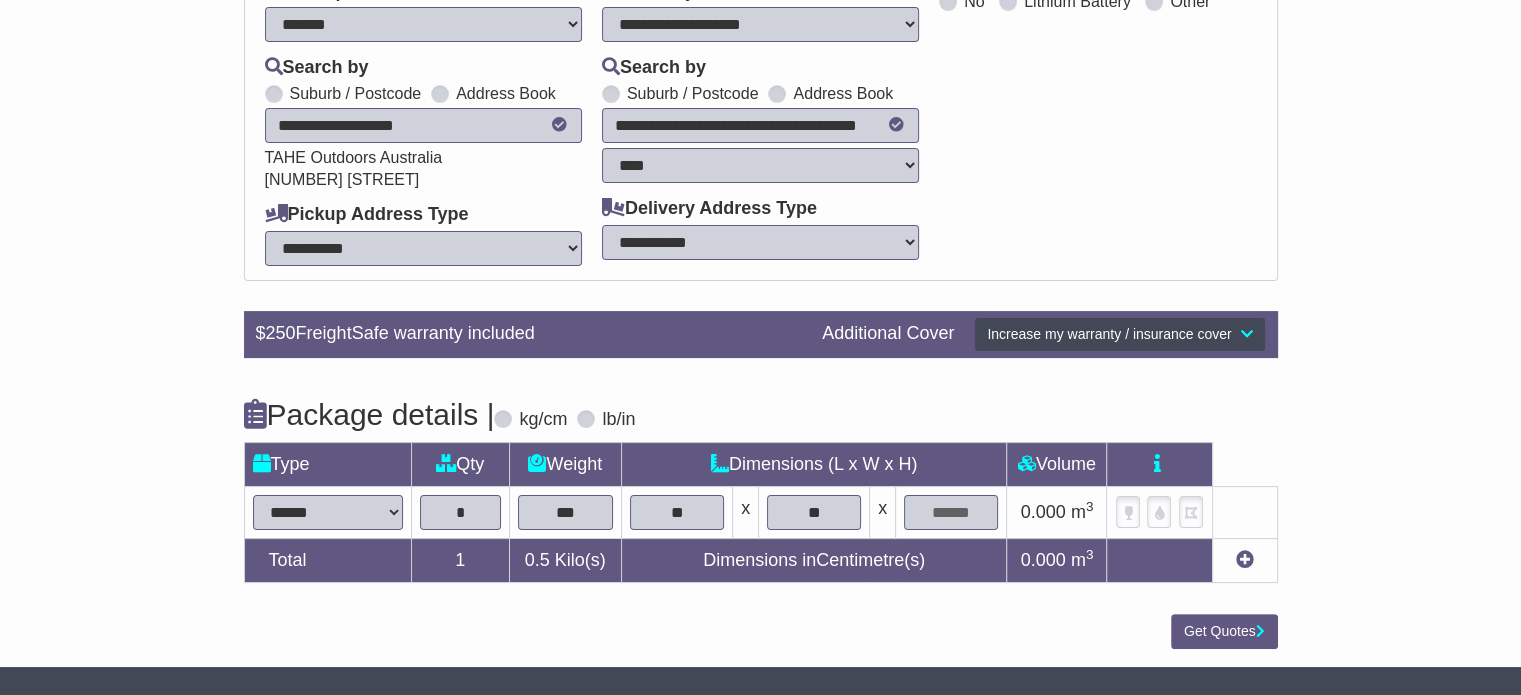 type on "**" 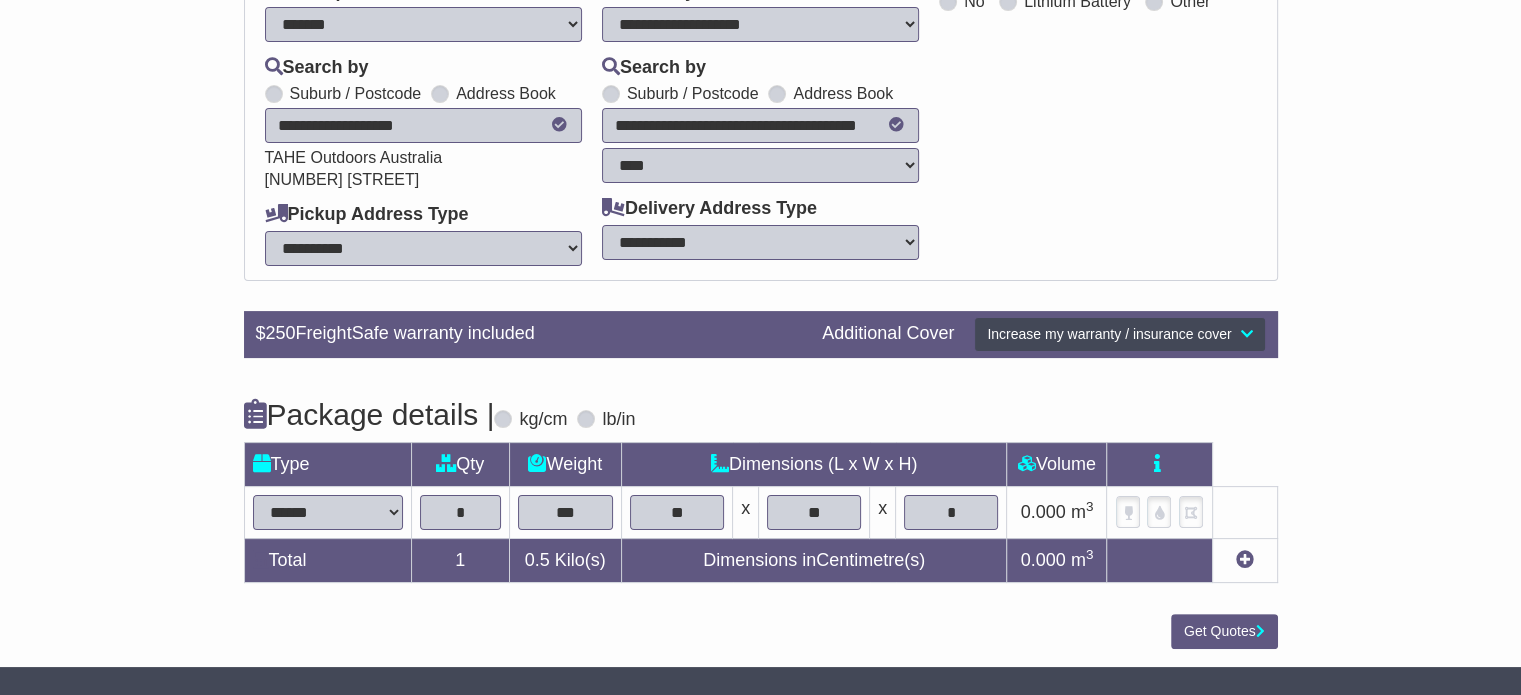 type on "*" 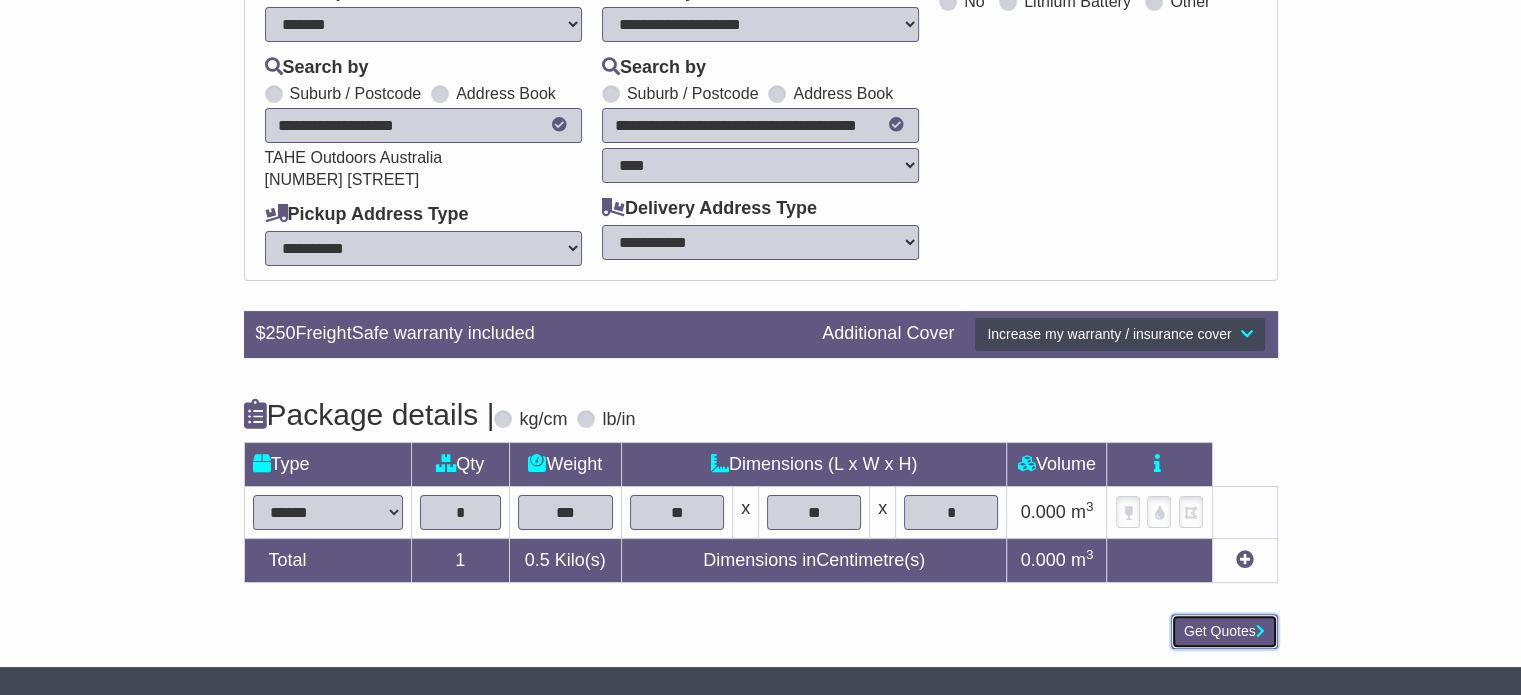 click on "Get Quotes" at bounding box center (1224, 631) 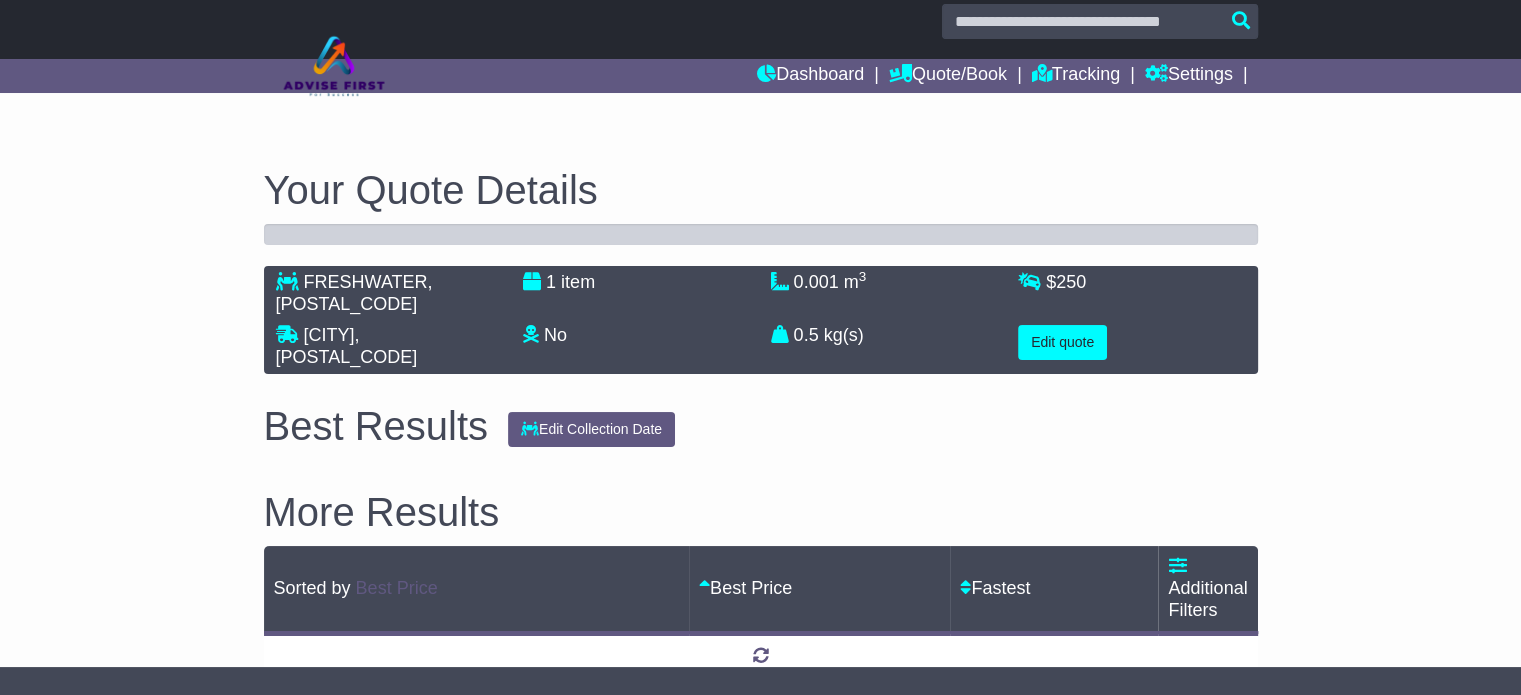 scroll, scrollTop: 32, scrollLeft: 0, axis: vertical 